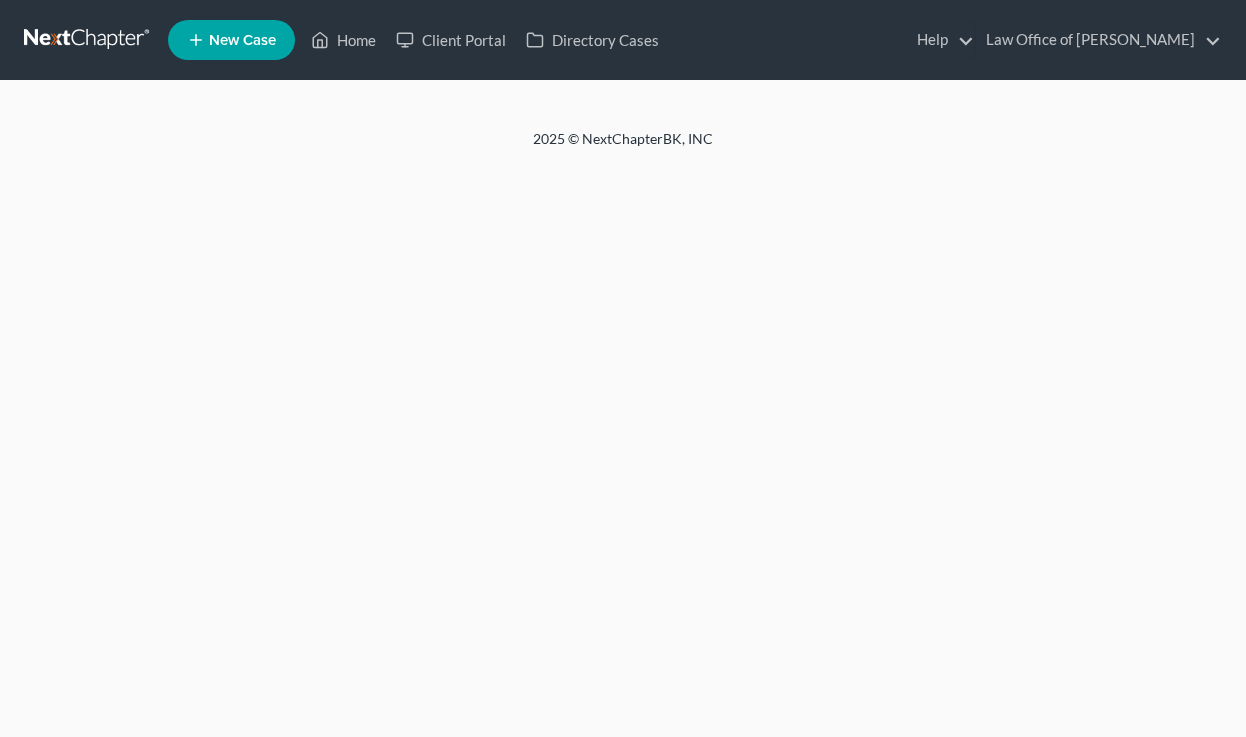 scroll, scrollTop: 0, scrollLeft: 0, axis: both 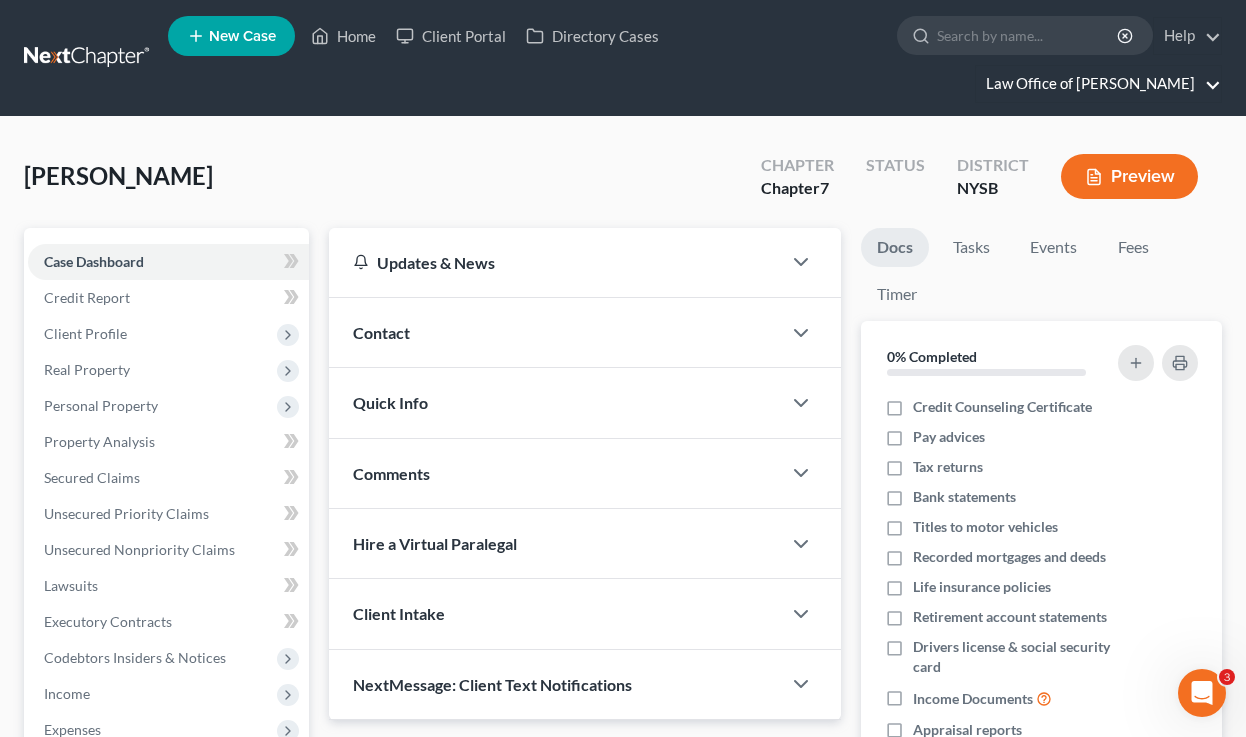 click on "Law Office of [PERSON_NAME]" at bounding box center (1098, 84) 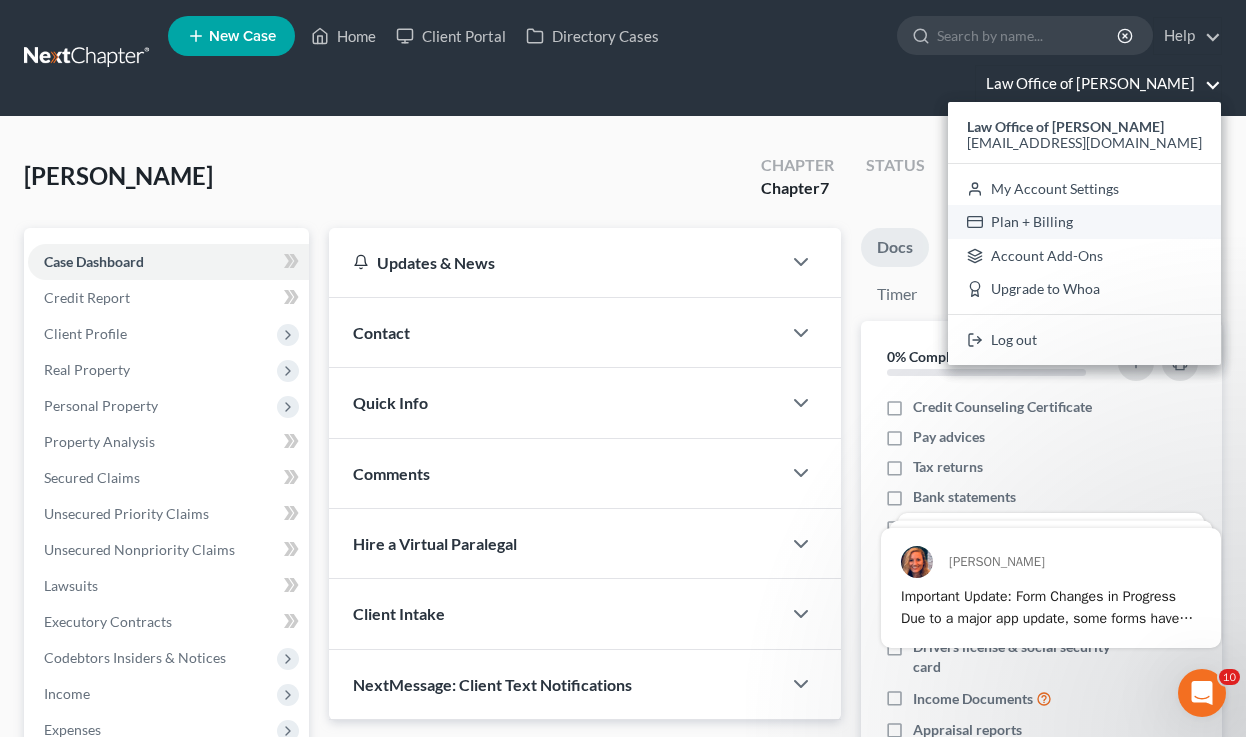 scroll, scrollTop: 0, scrollLeft: 0, axis: both 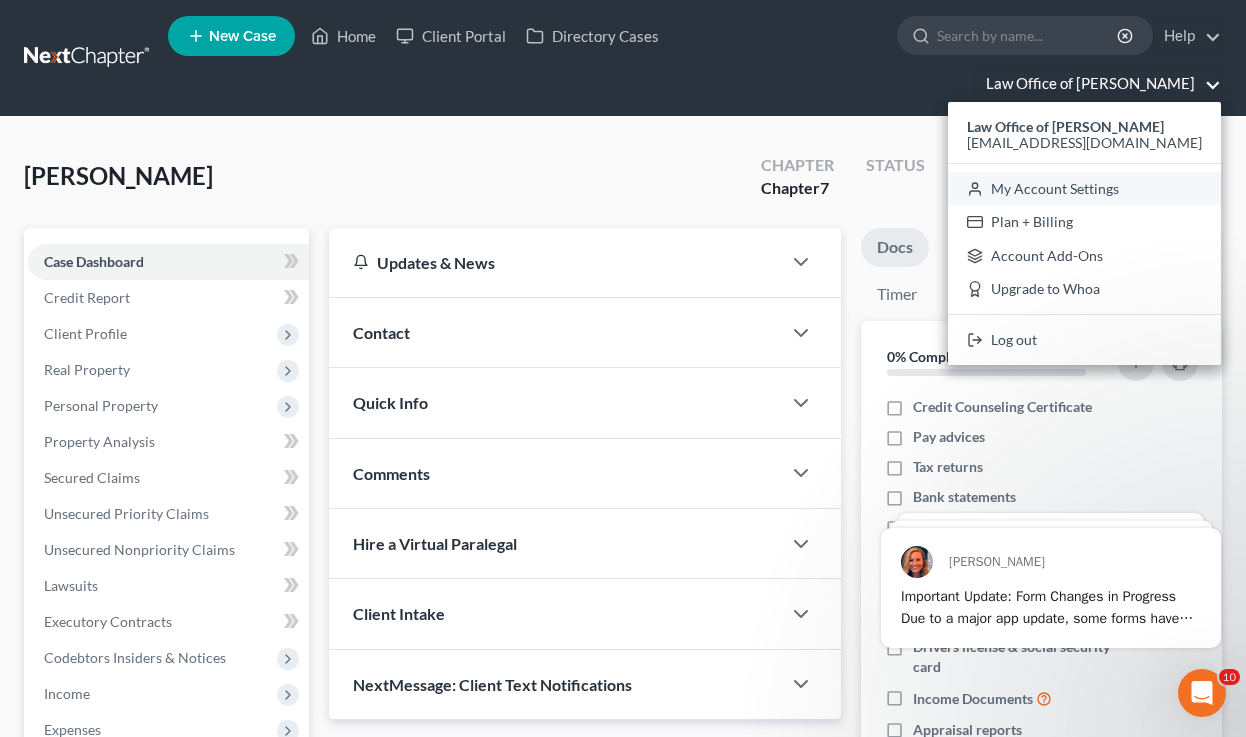 click on "My Account Settings" at bounding box center [1084, 189] 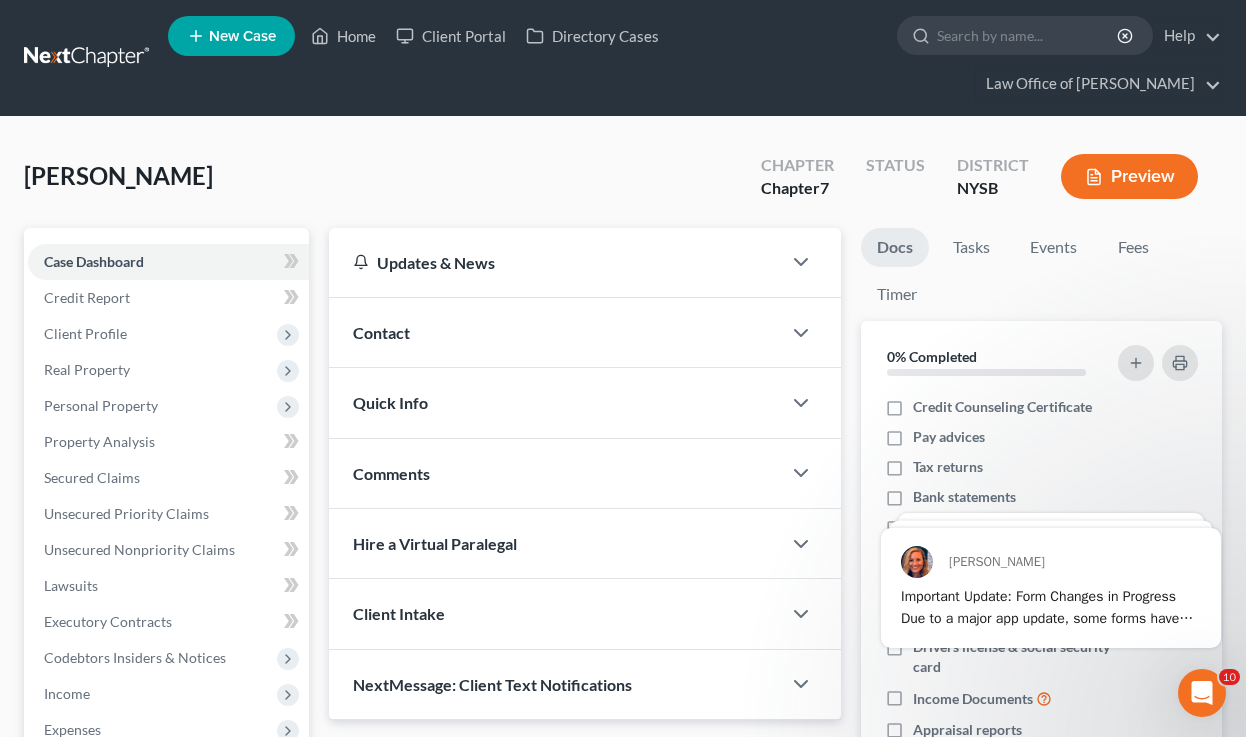 select on "24" 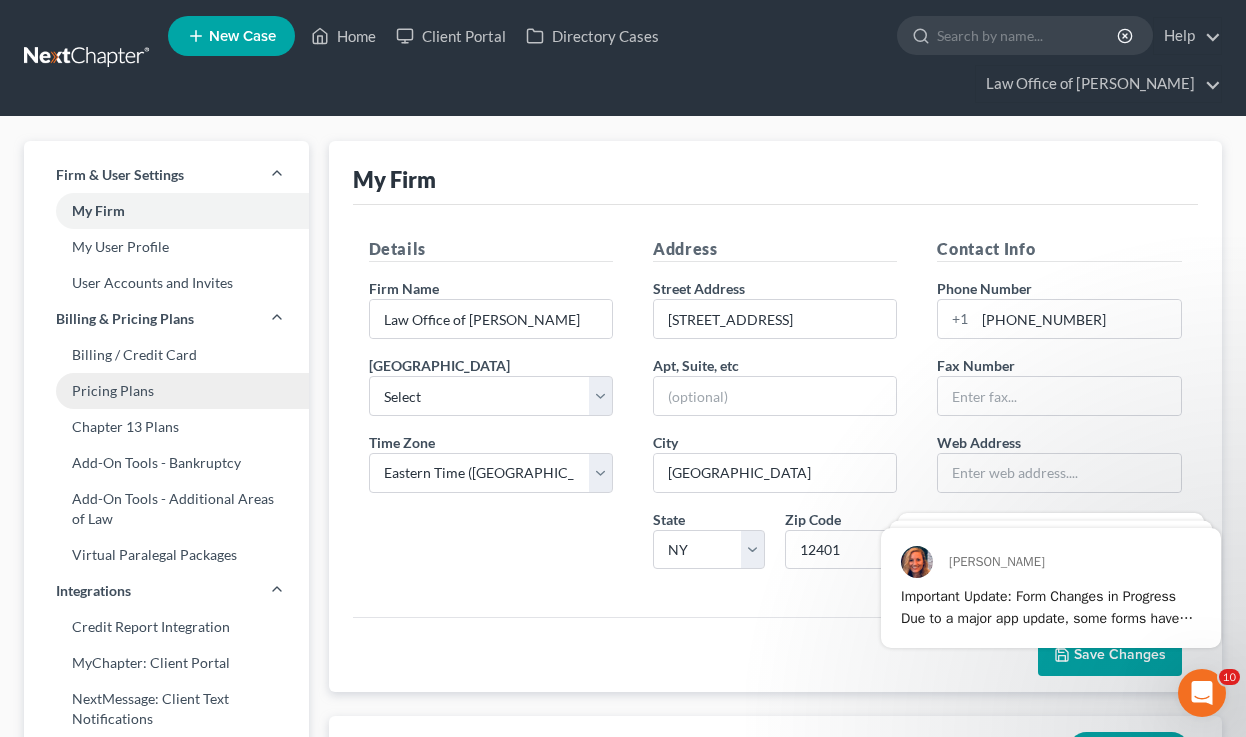 click on "Pricing Plans" at bounding box center (166, 391) 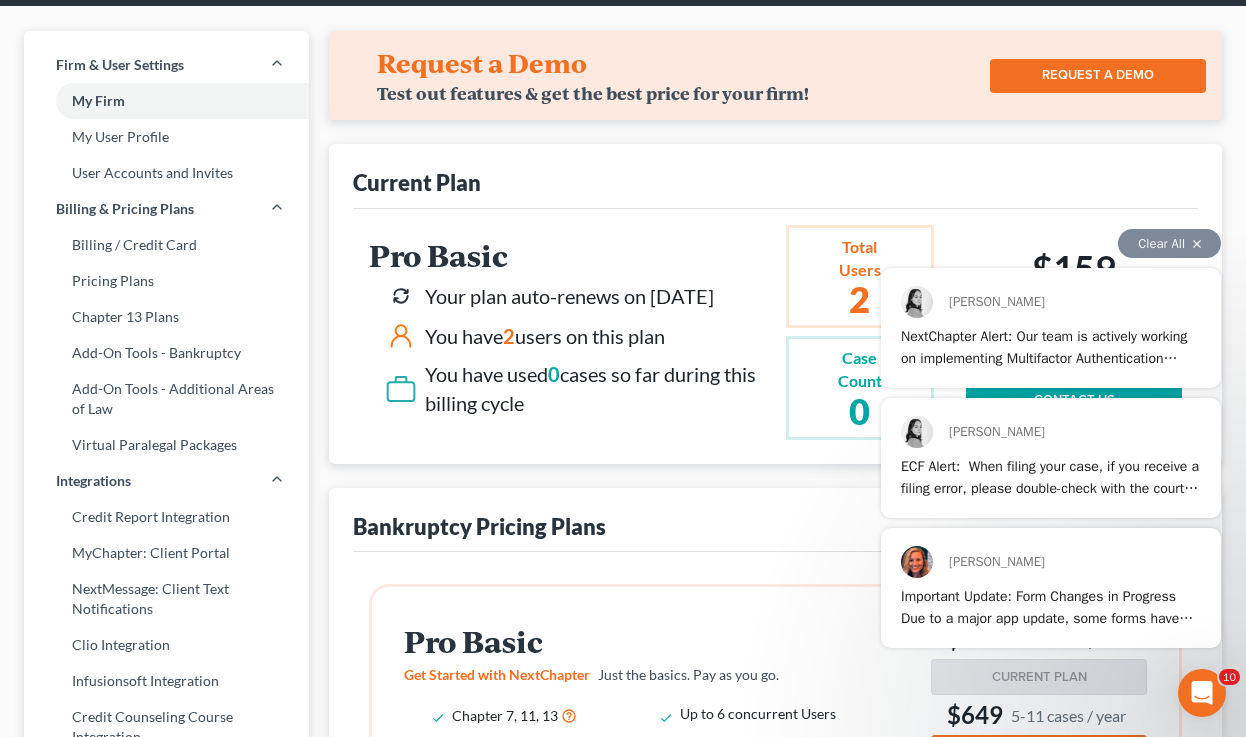scroll, scrollTop: 114, scrollLeft: 0, axis: vertical 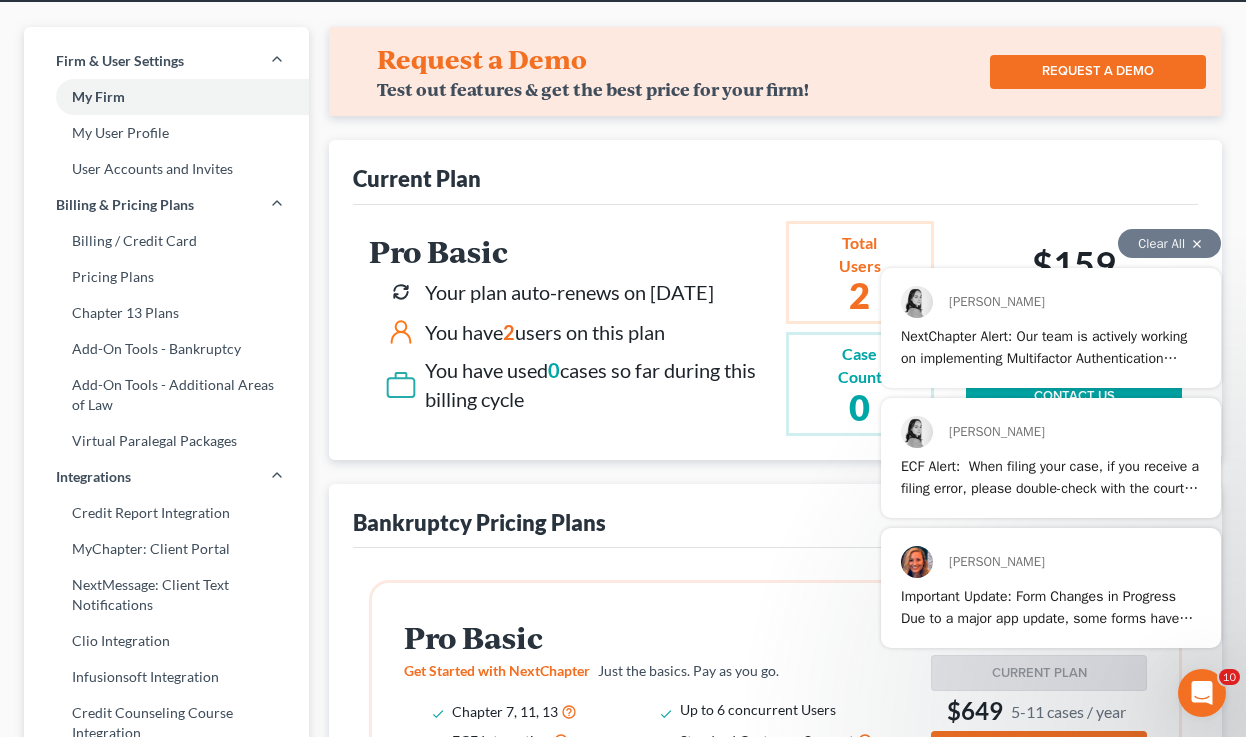 click on "Clear All" at bounding box center [1169, 243] 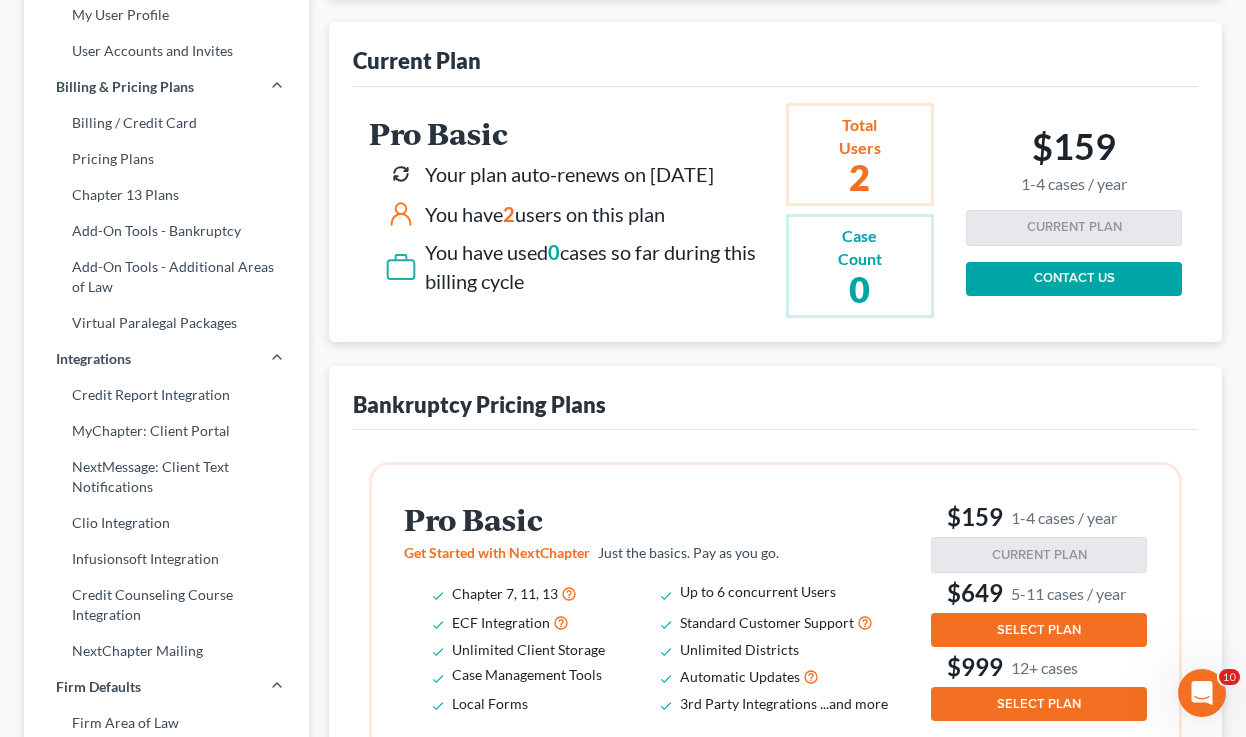 scroll, scrollTop: 0, scrollLeft: 0, axis: both 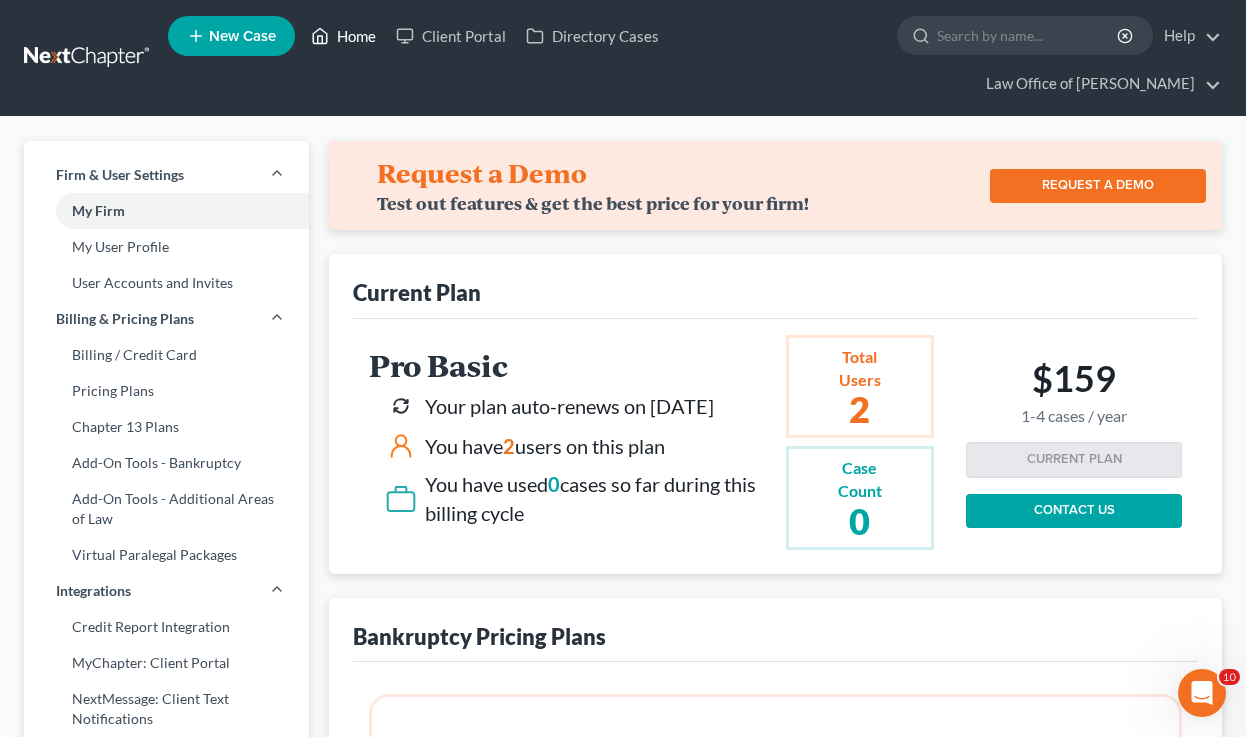 click 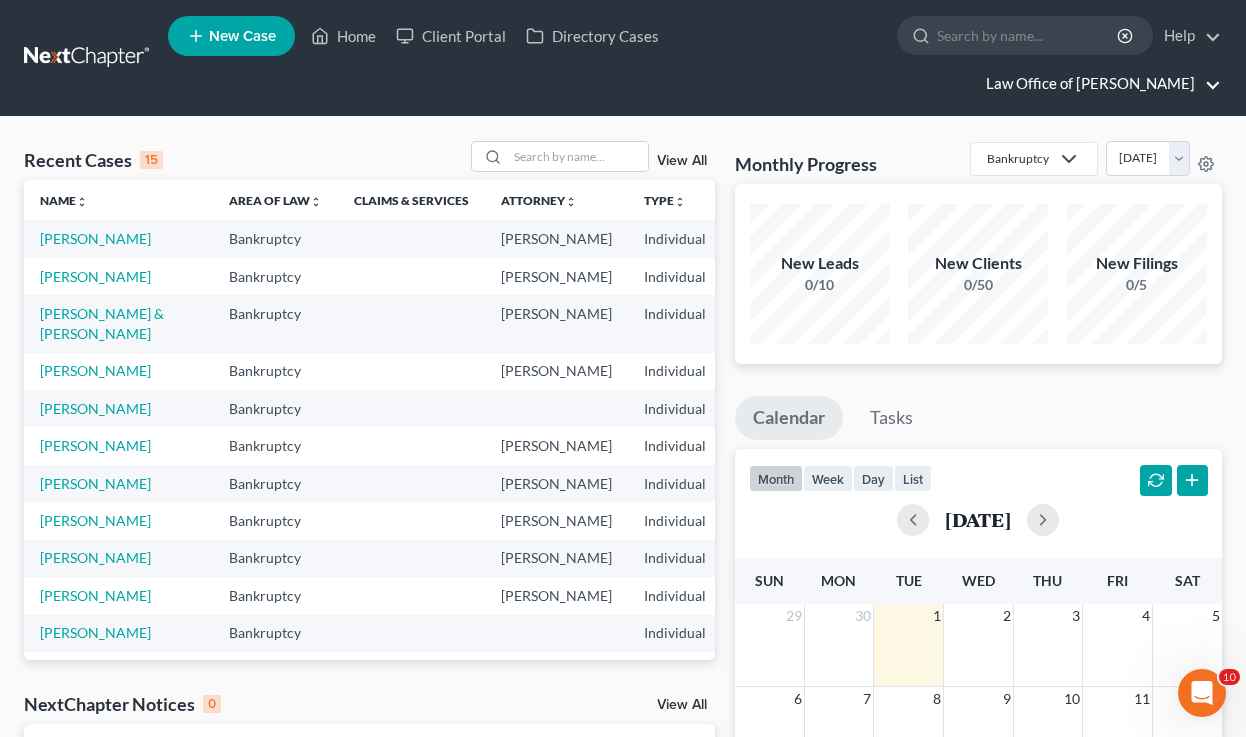click on "Law Office of [PERSON_NAME]" at bounding box center (1098, 84) 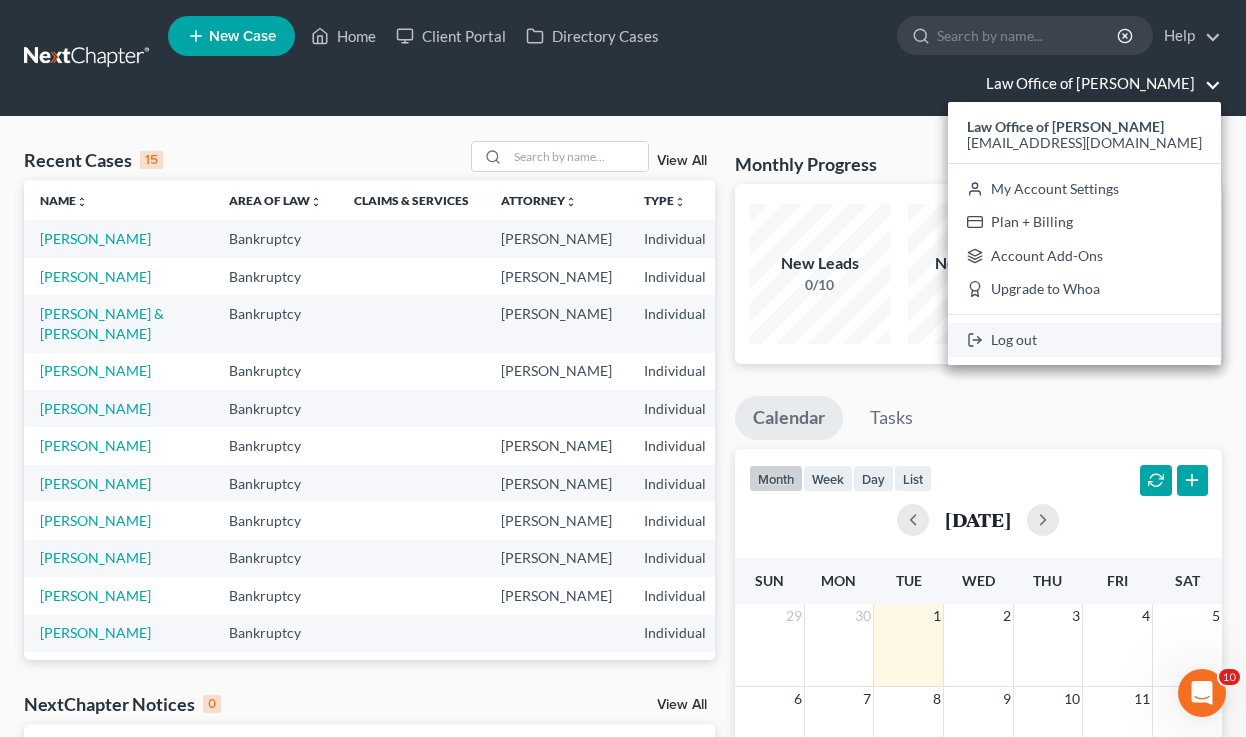 click on "Log out" at bounding box center [1084, 340] 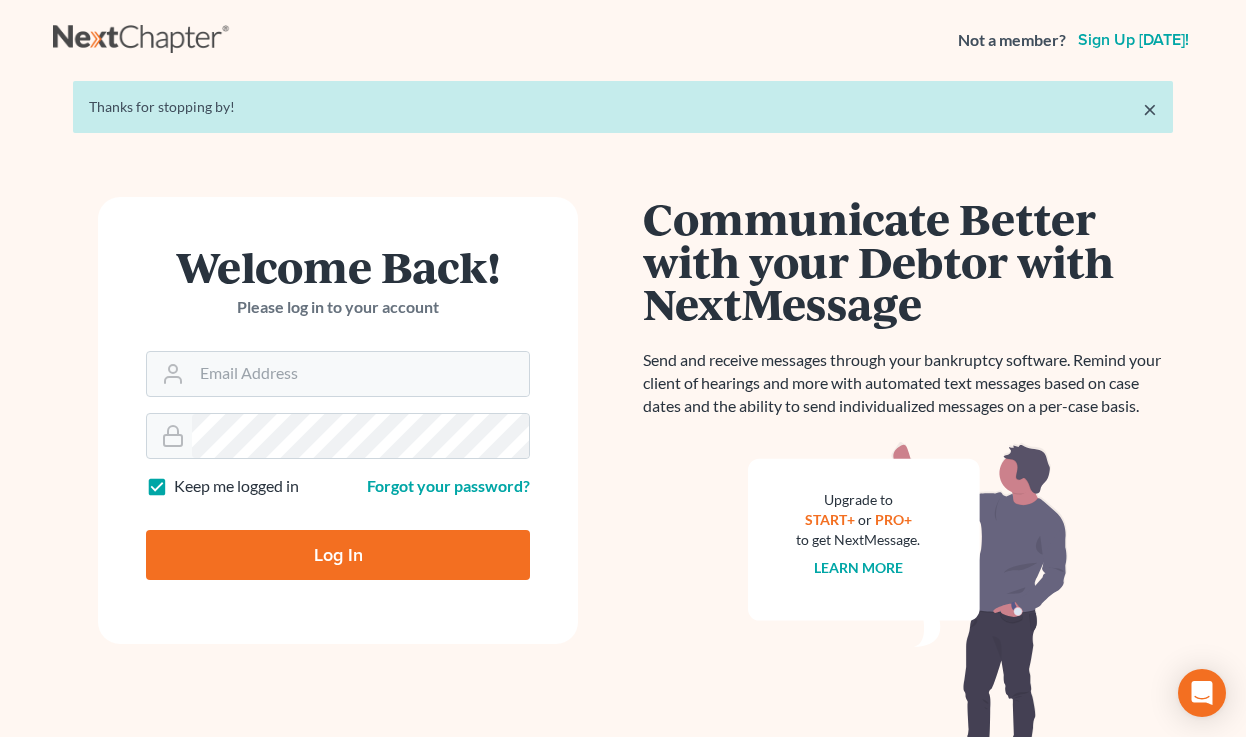scroll, scrollTop: 0, scrollLeft: 0, axis: both 